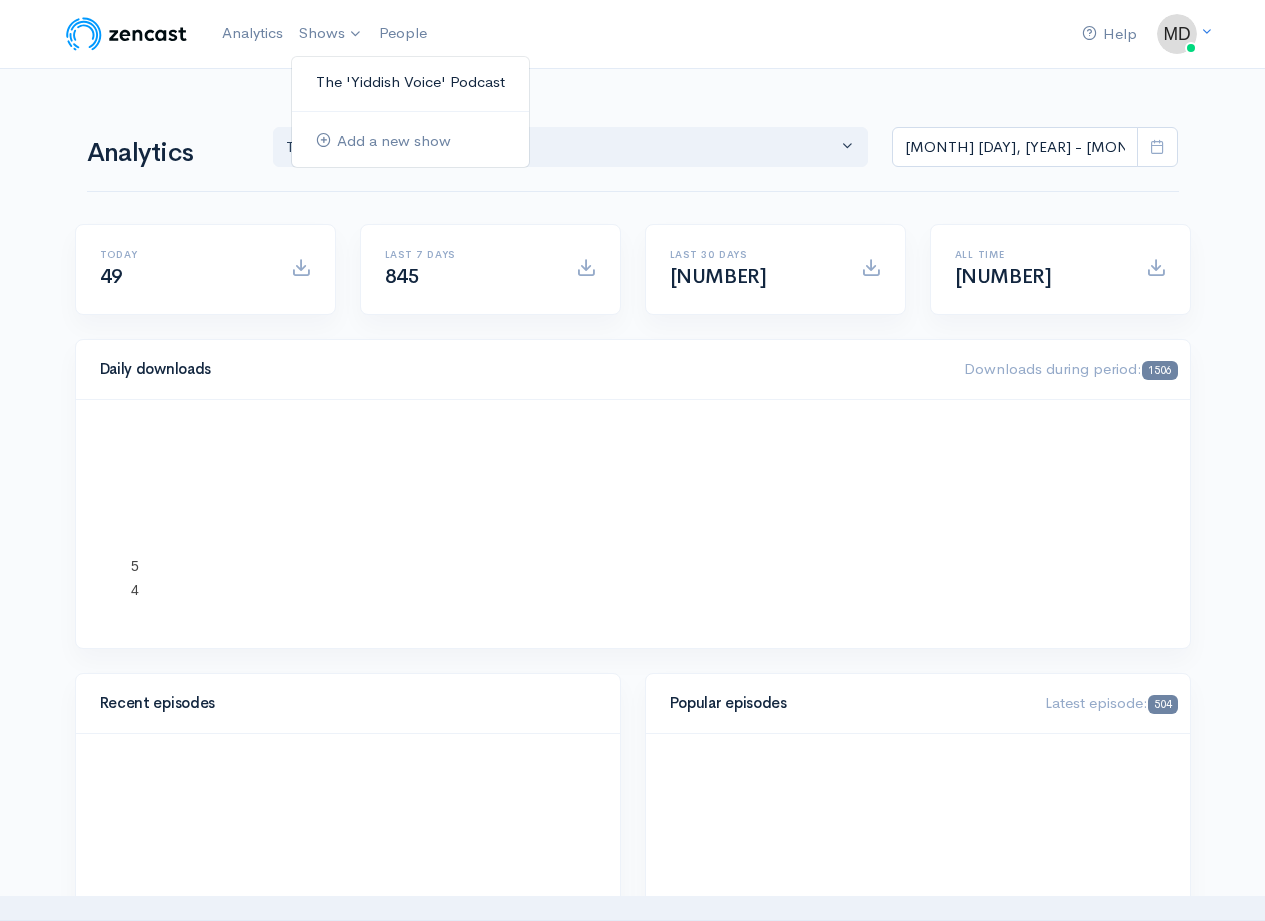 scroll, scrollTop: 0, scrollLeft: 0, axis: both 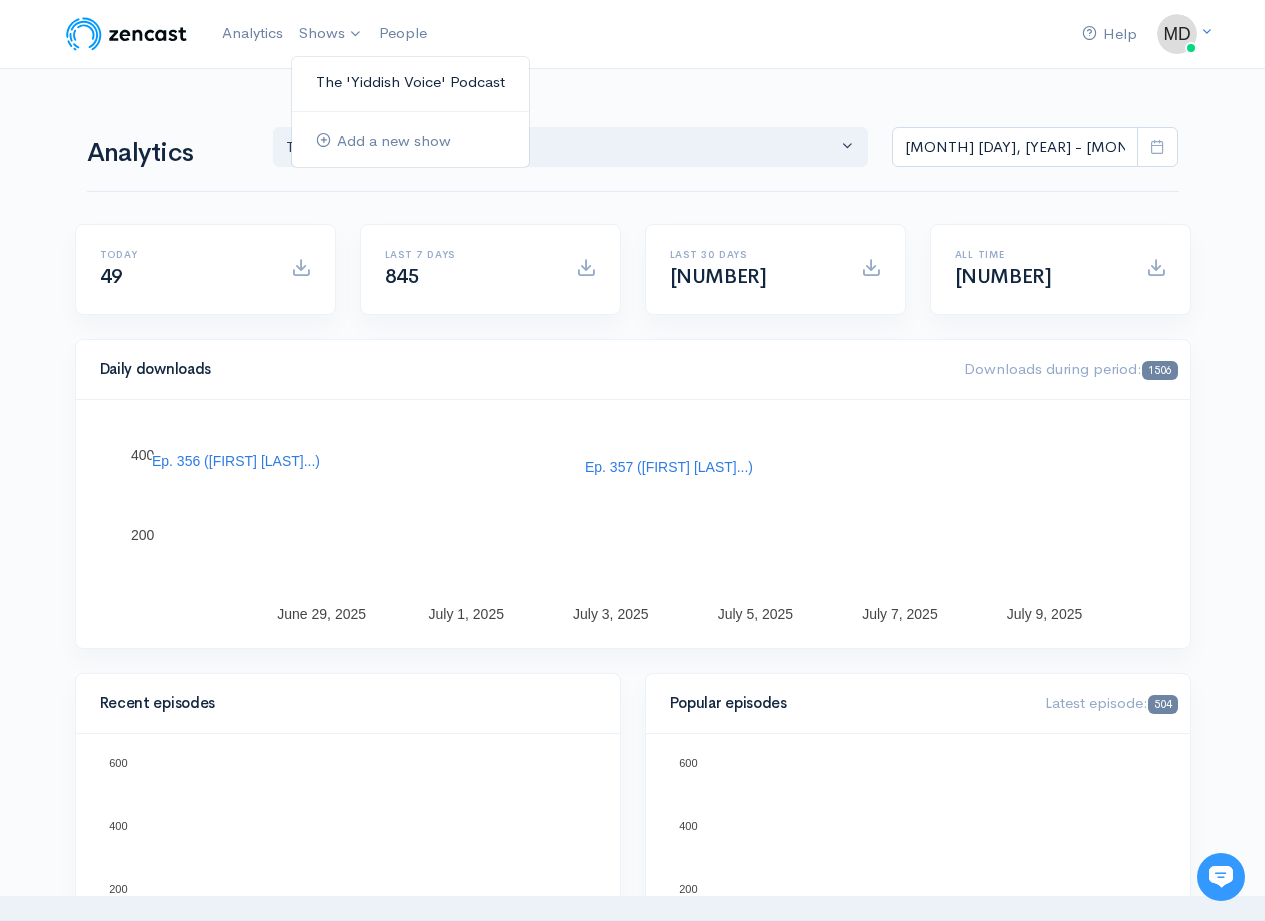 click on "The 'Yiddish Voice' Podcast" at bounding box center (410, 82) 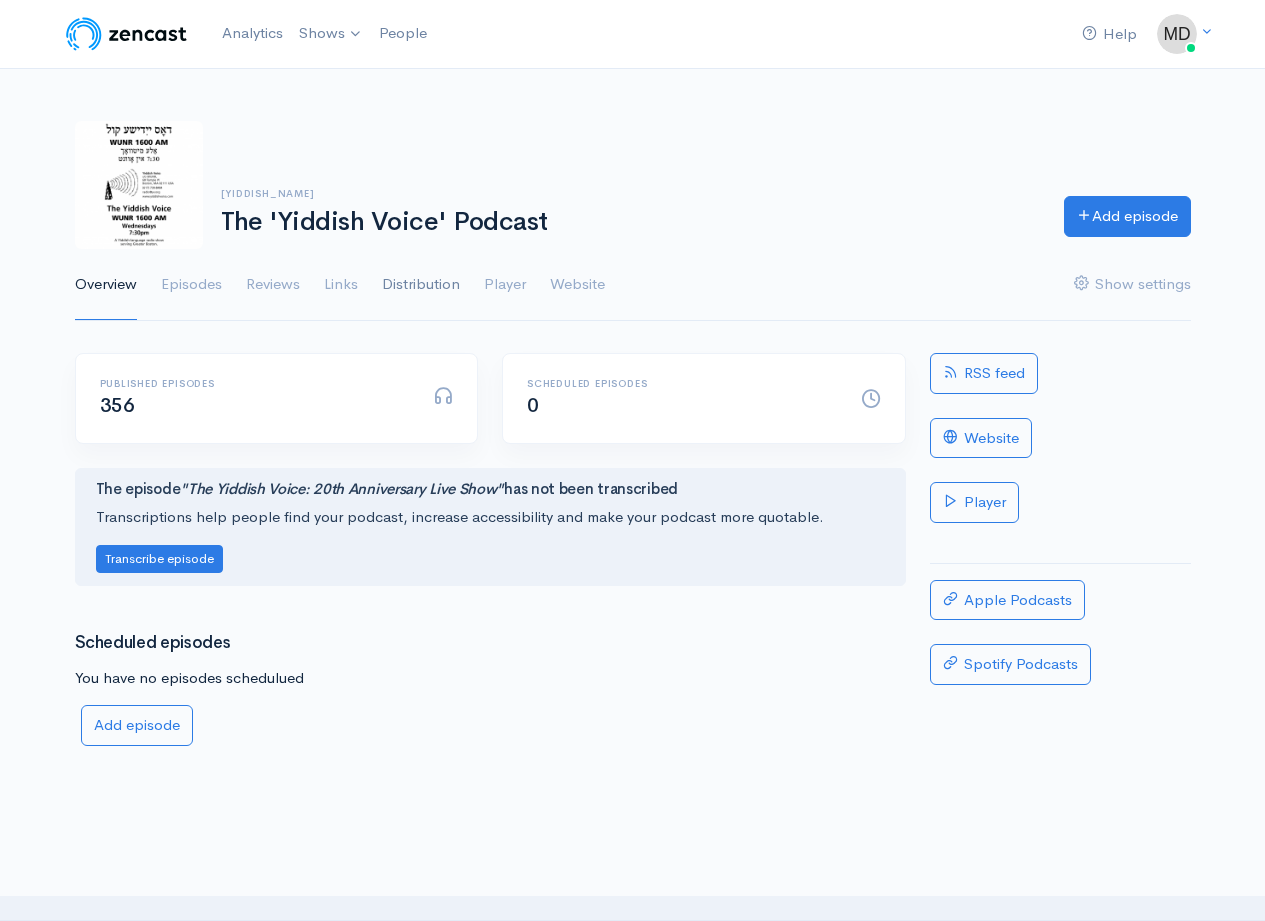 scroll, scrollTop: 0, scrollLeft: 0, axis: both 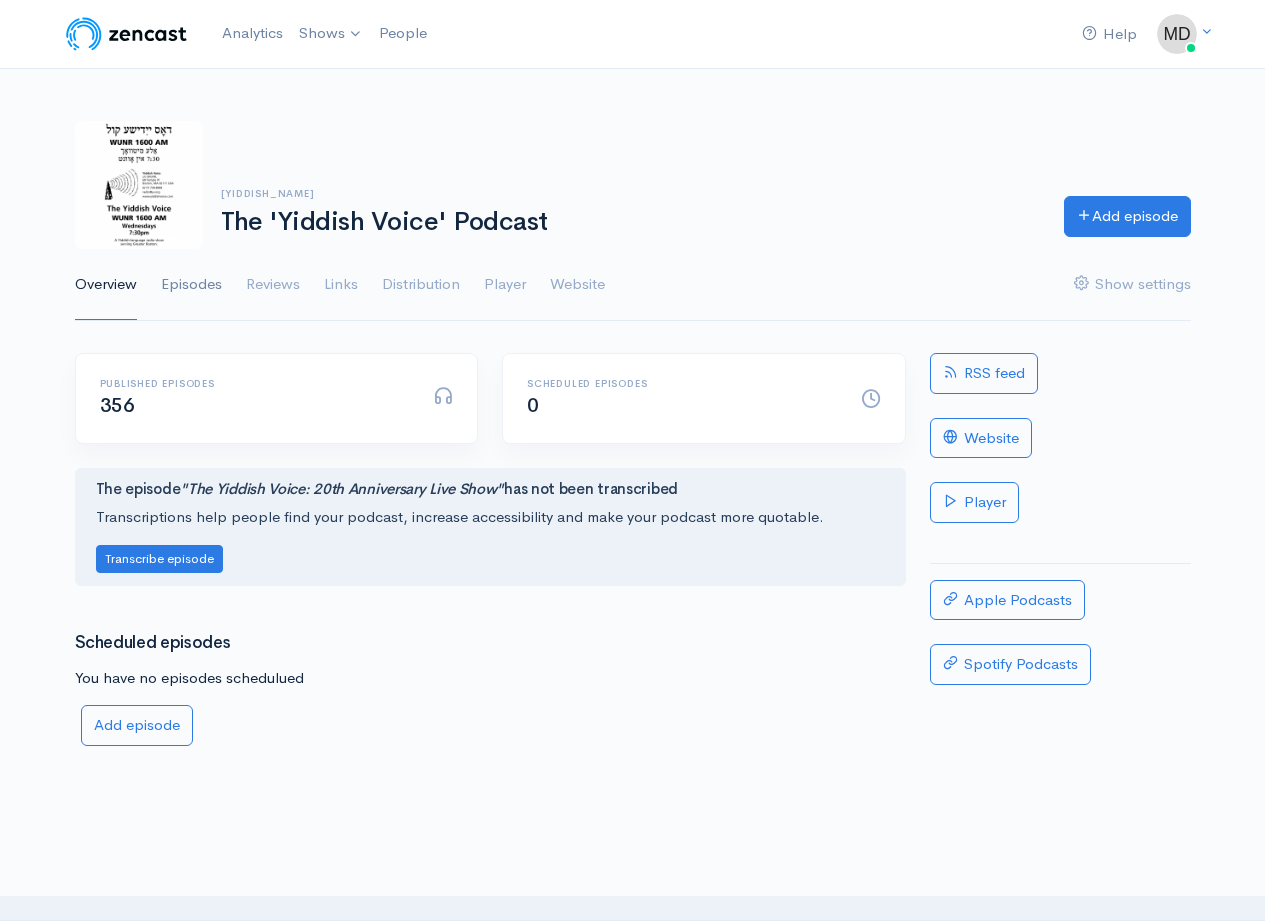 click on "Episodes" at bounding box center (191, 285) 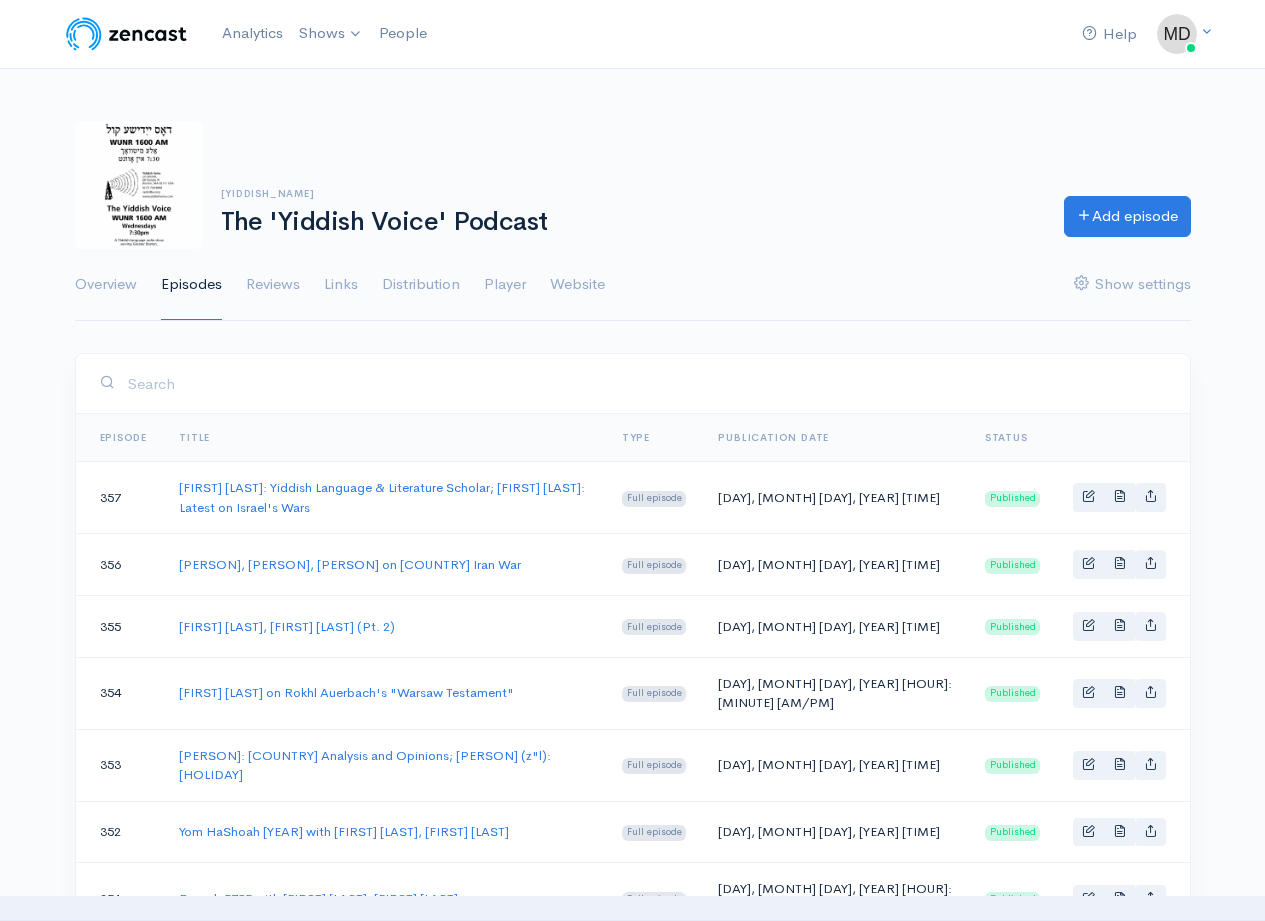 scroll, scrollTop: 0, scrollLeft: 0, axis: both 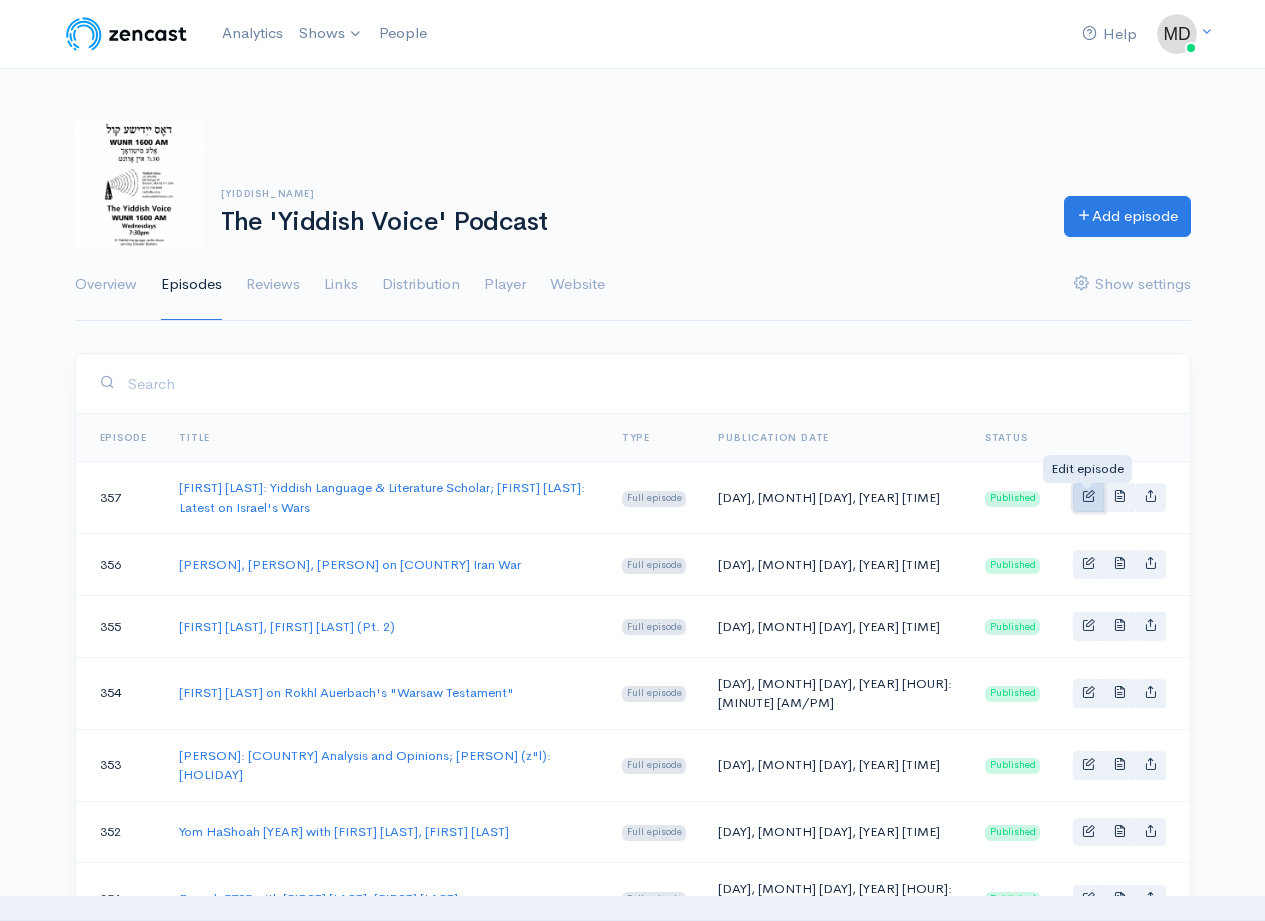 click at bounding box center [1088, 495] 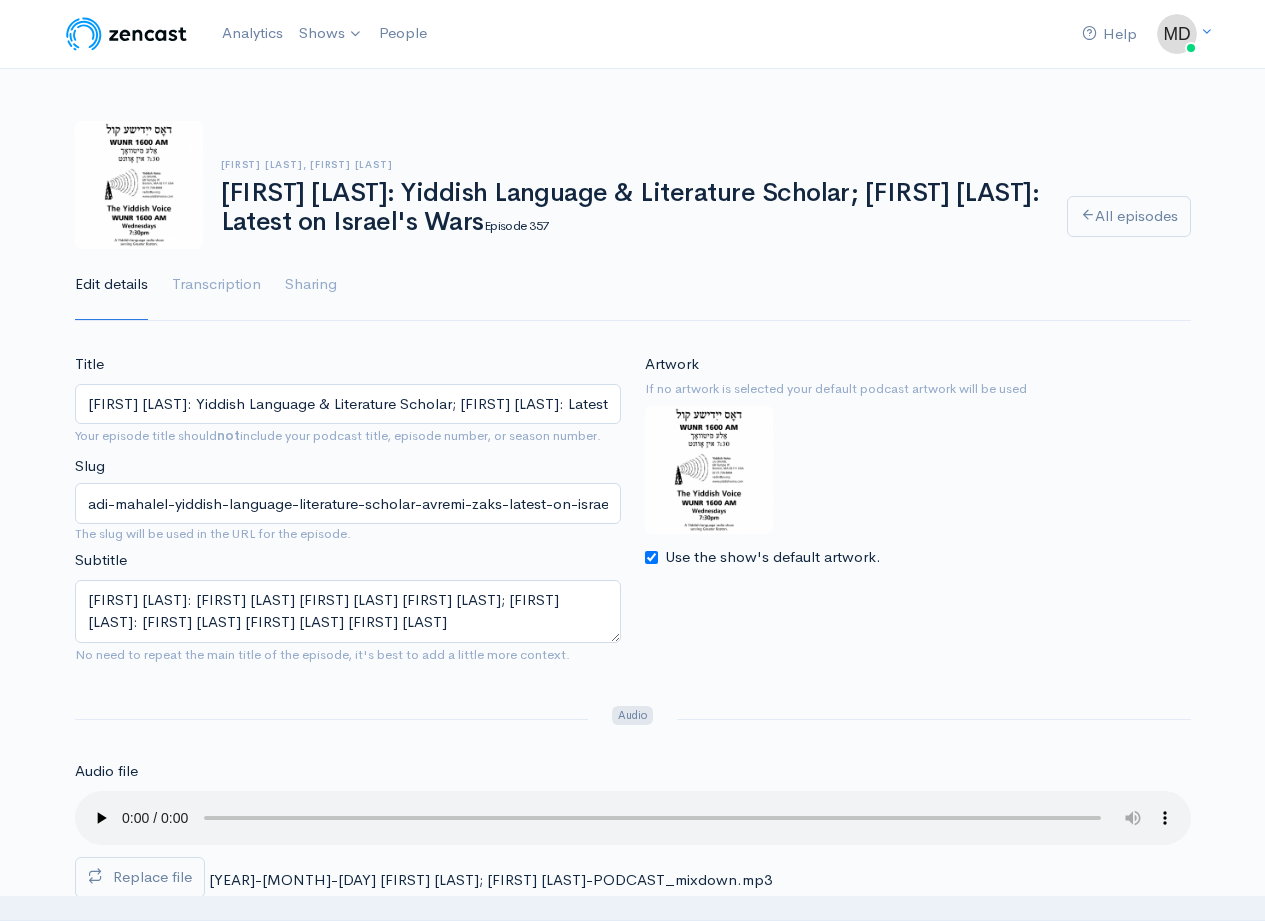 scroll, scrollTop: 0, scrollLeft: 0, axis: both 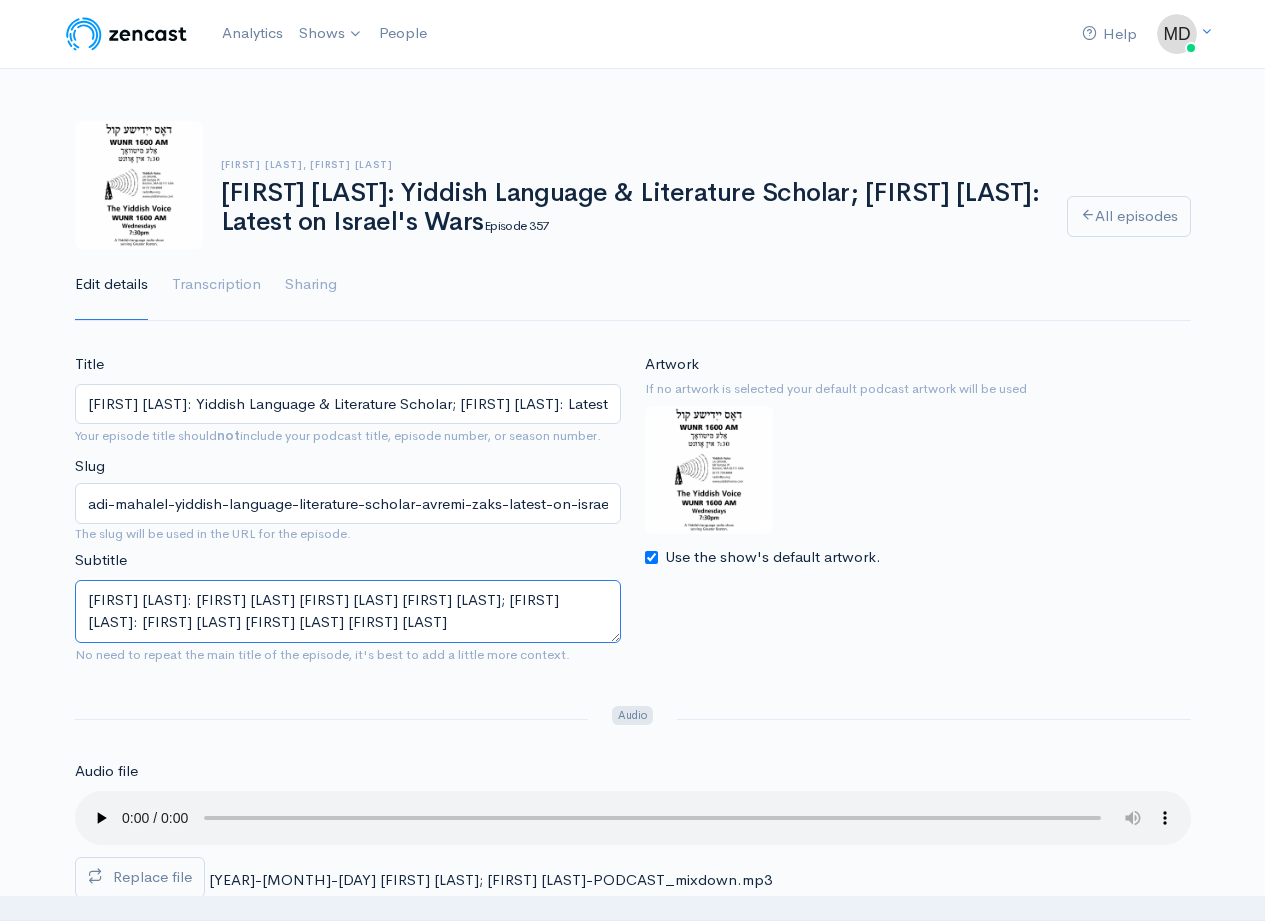 click on "[FIRST] [LAST]: [FIRST] [LAST] [FIRST] [LAST] [FIRST] [LAST]; [FIRST] [LAST]: [FIRST] [LAST] [FIRST] [LAST] [FIRST] [LAST]" at bounding box center (348, 611) 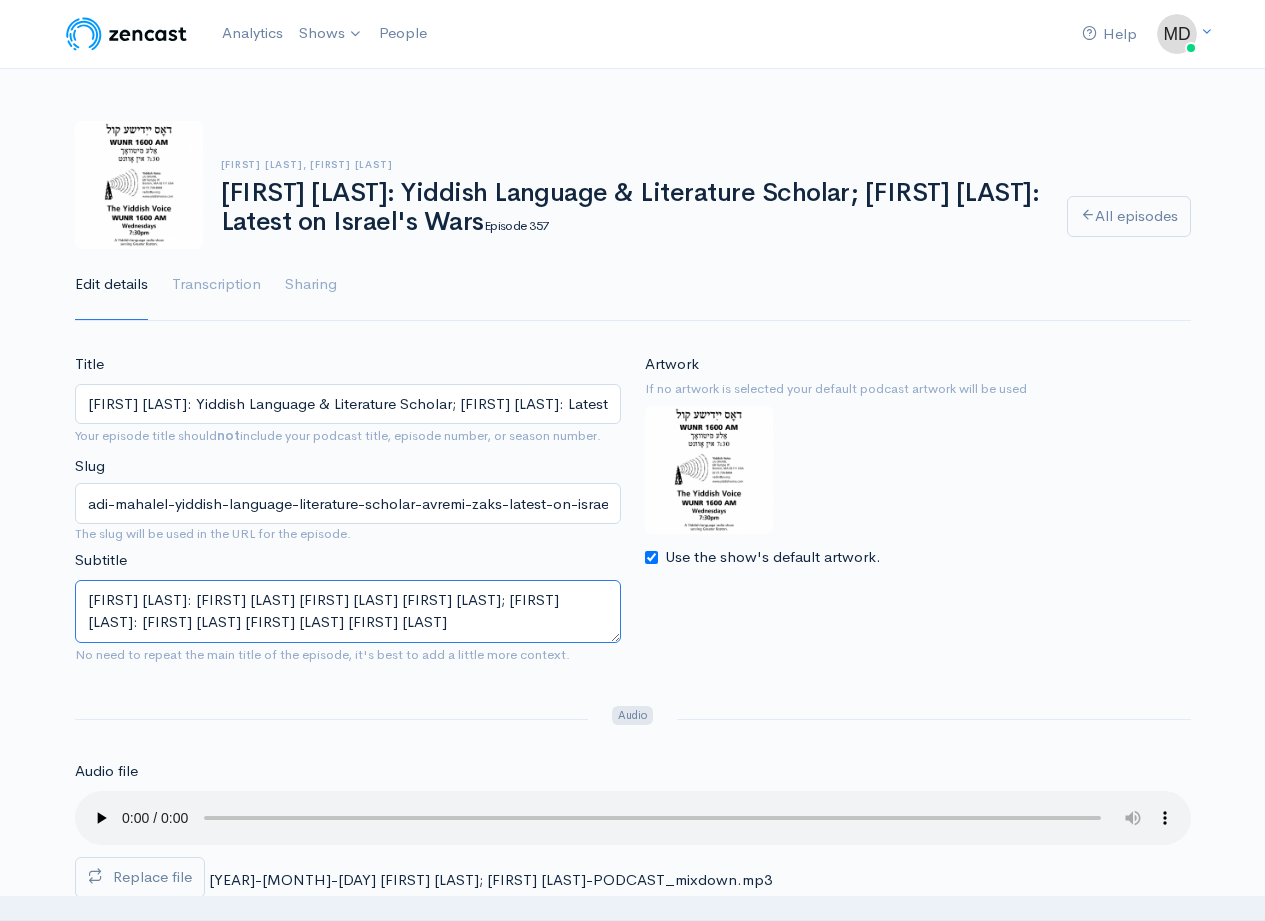 paste on "לא" 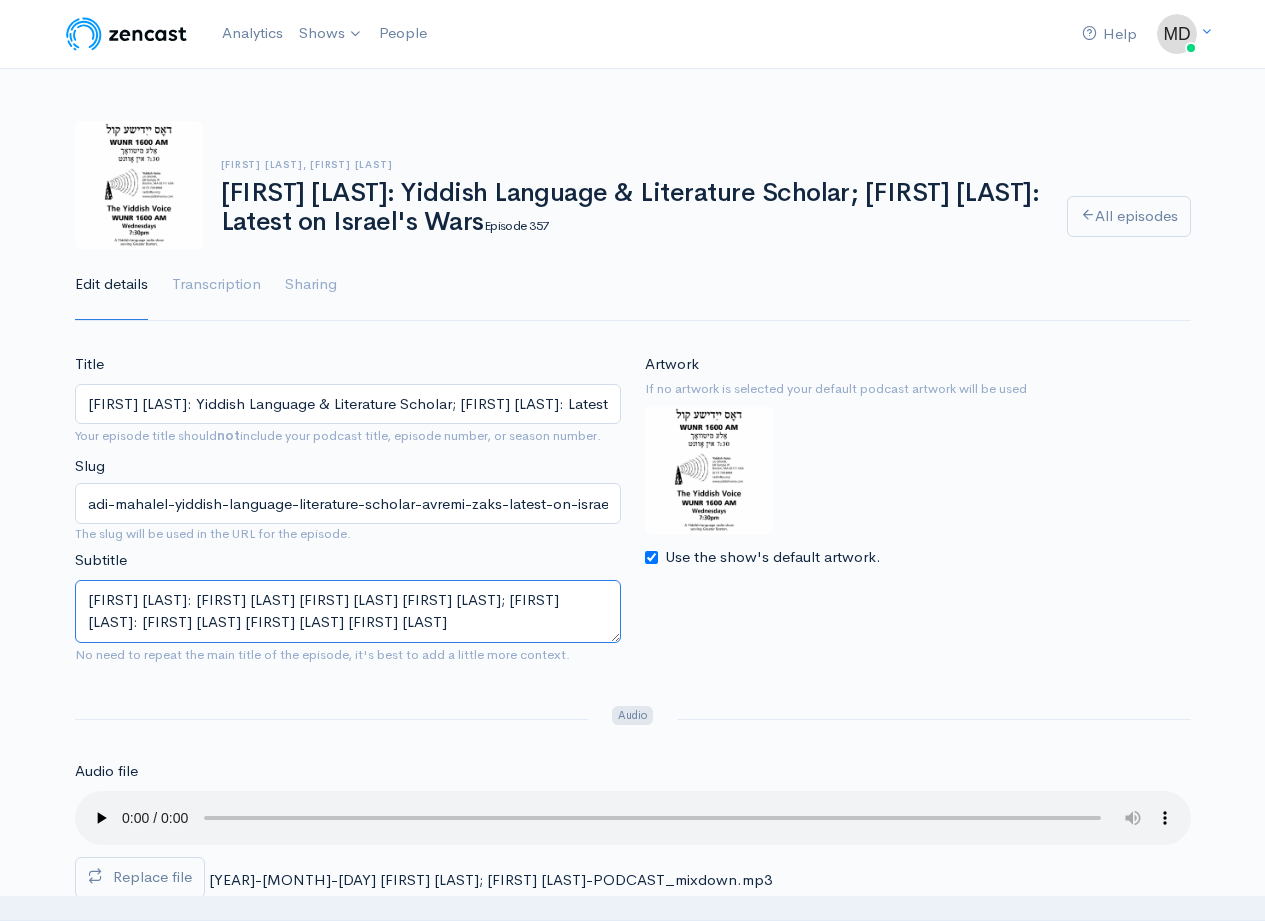 click on "[FIRST] [LAST]: [FIRST] [LAST] [FIRST] [LAST] [FIRST] [LAST]; [FIRST] [LAST]: [FIRST] [LAST] [FIRST] [LAST] [FIRST] [LAST]" at bounding box center (348, 611) 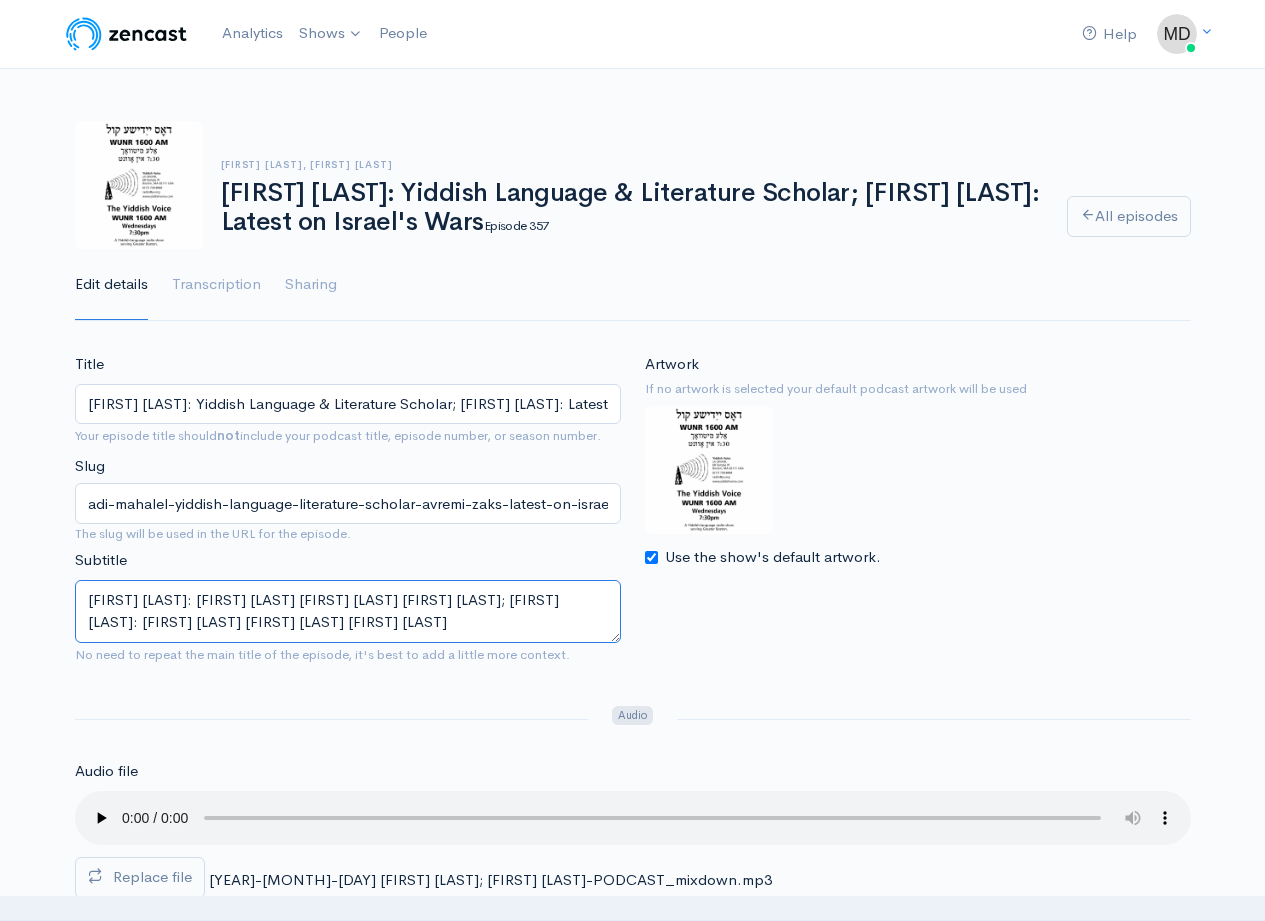 click on "[FIRST] [LAST]: [FIRST] [LAST] [FIRST] [LAST] [FIRST] [LAST]; [FIRST] [LAST]: [FIRST] [LAST] [FIRST] [LAST] [FIRST] [LAST]" at bounding box center [348, 611] 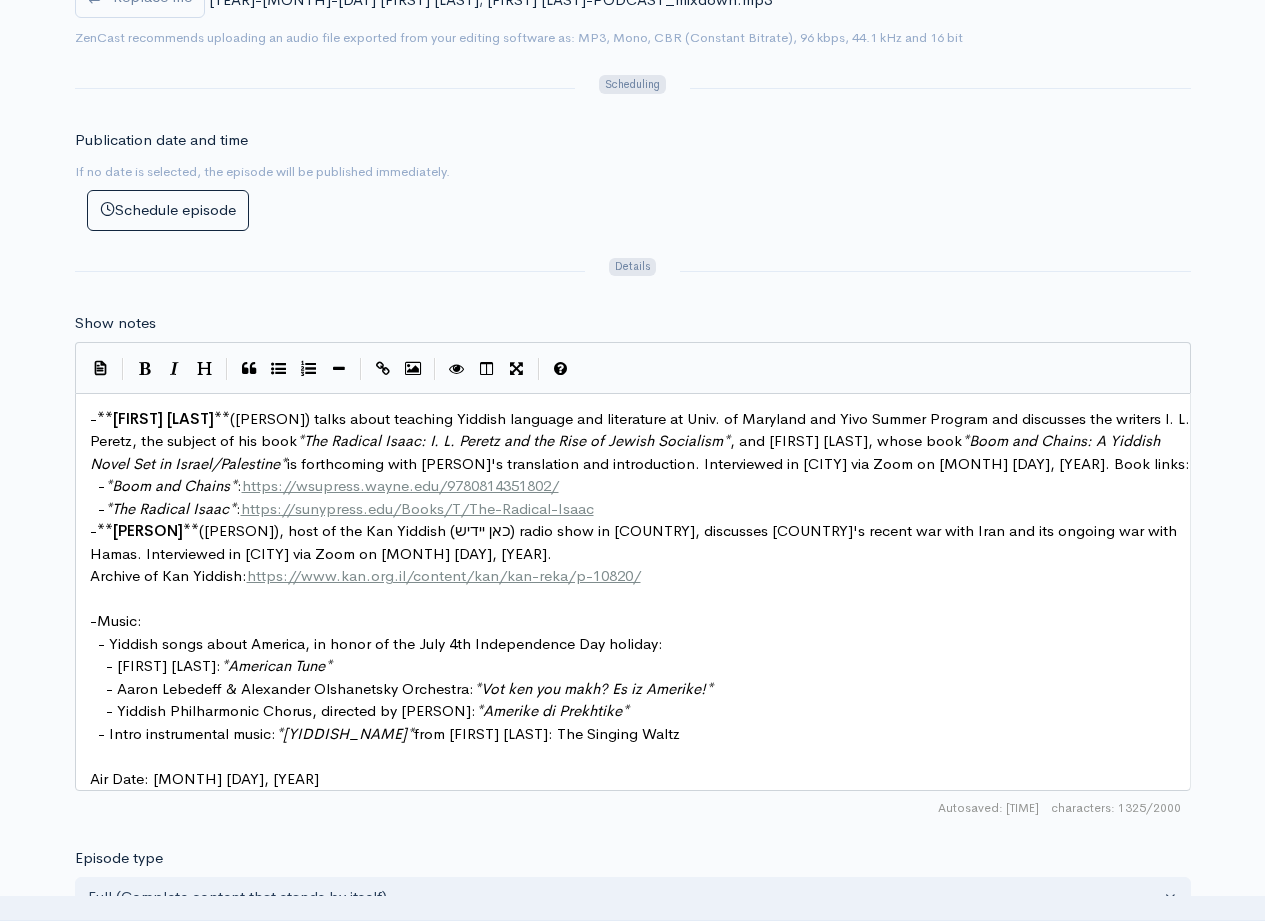 scroll, scrollTop: 894, scrollLeft: 0, axis: vertical 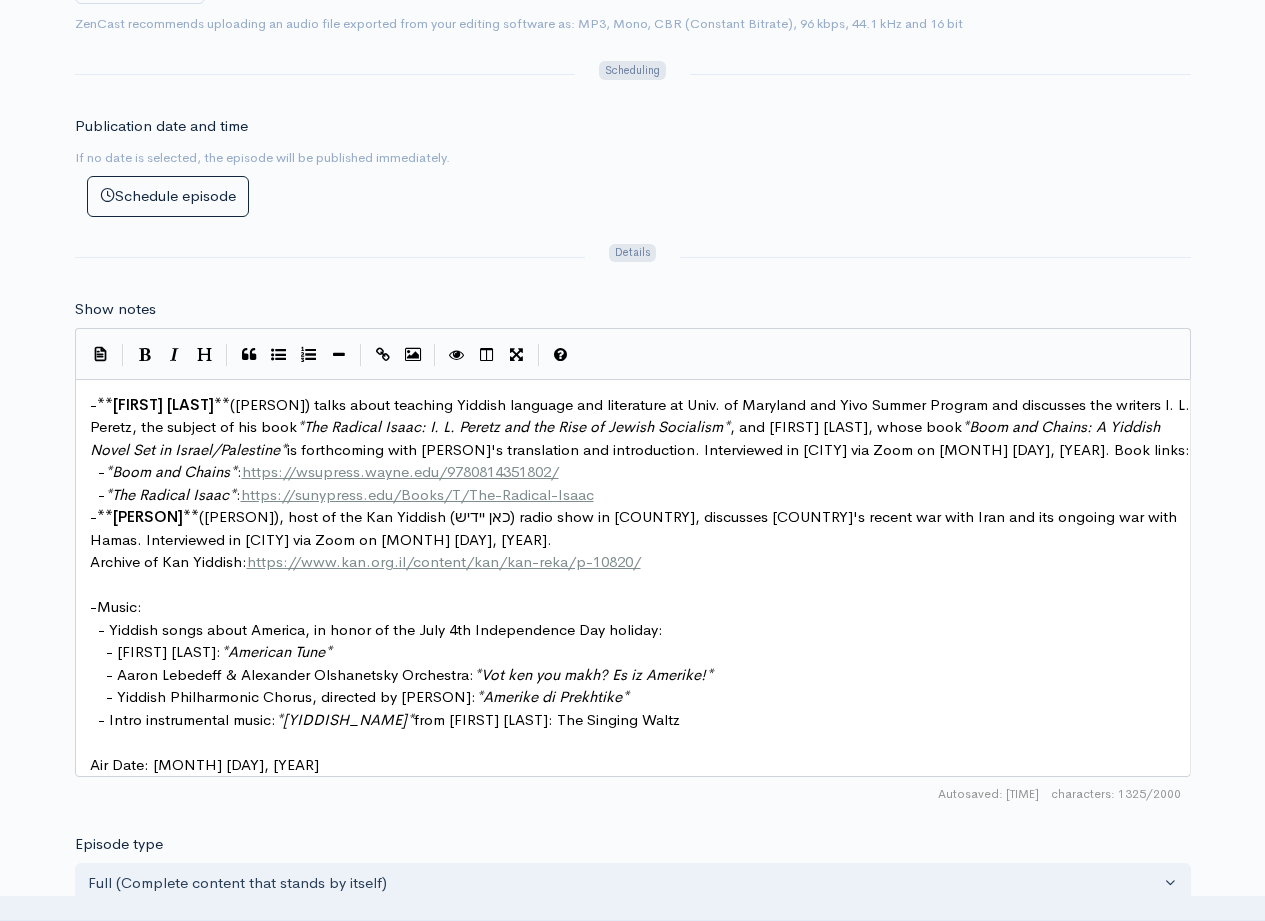 click on "([PERSON]) talks about teaching Yiddish language and literature at Univ. of Maryland and Yivo Summer Program and discusses the writers I. L. Peretz, the subject of his book" at bounding box center (642, 416) 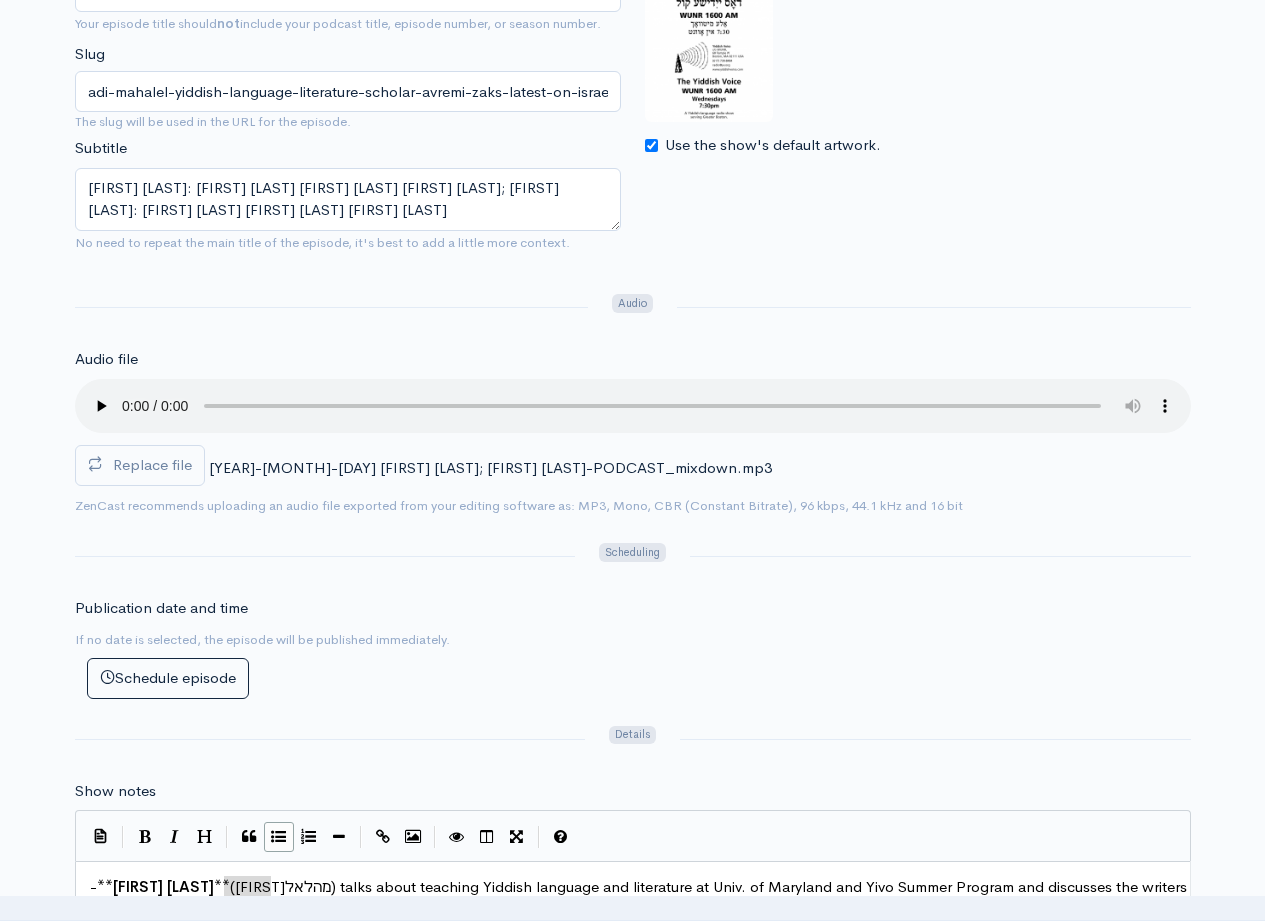 scroll, scrollTop: 377, scrollLeft: 0, axis: vertical 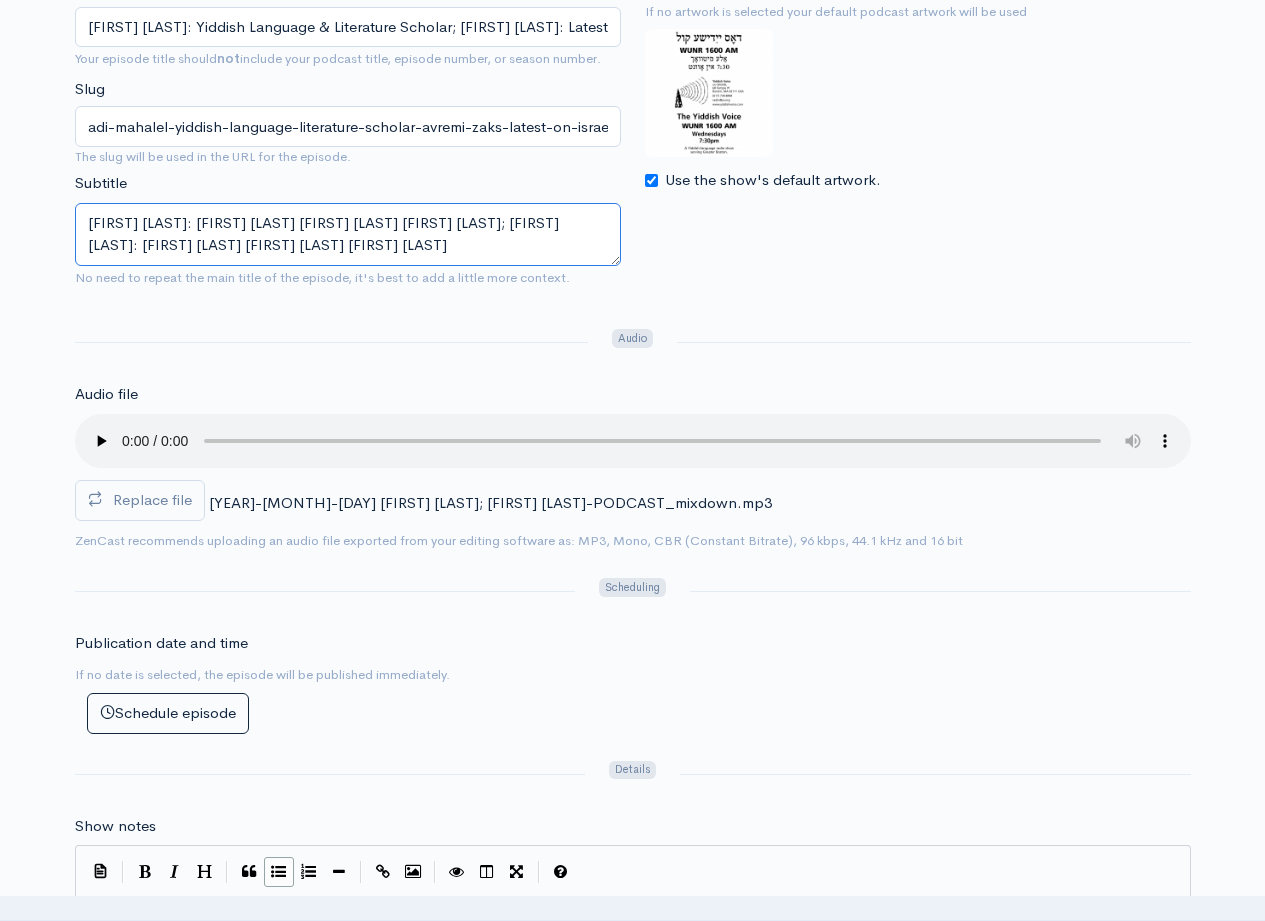 click on "[FIRST] [LAST]: [FIRST] [LAST] [FIRST] [LAST] [FIRST] [LAST]; [FIRST] [LAST]: [FIRST] [LAST] [FIRST] [LAST] [FIRST] [LAST]" at bounding box center (348, 234) 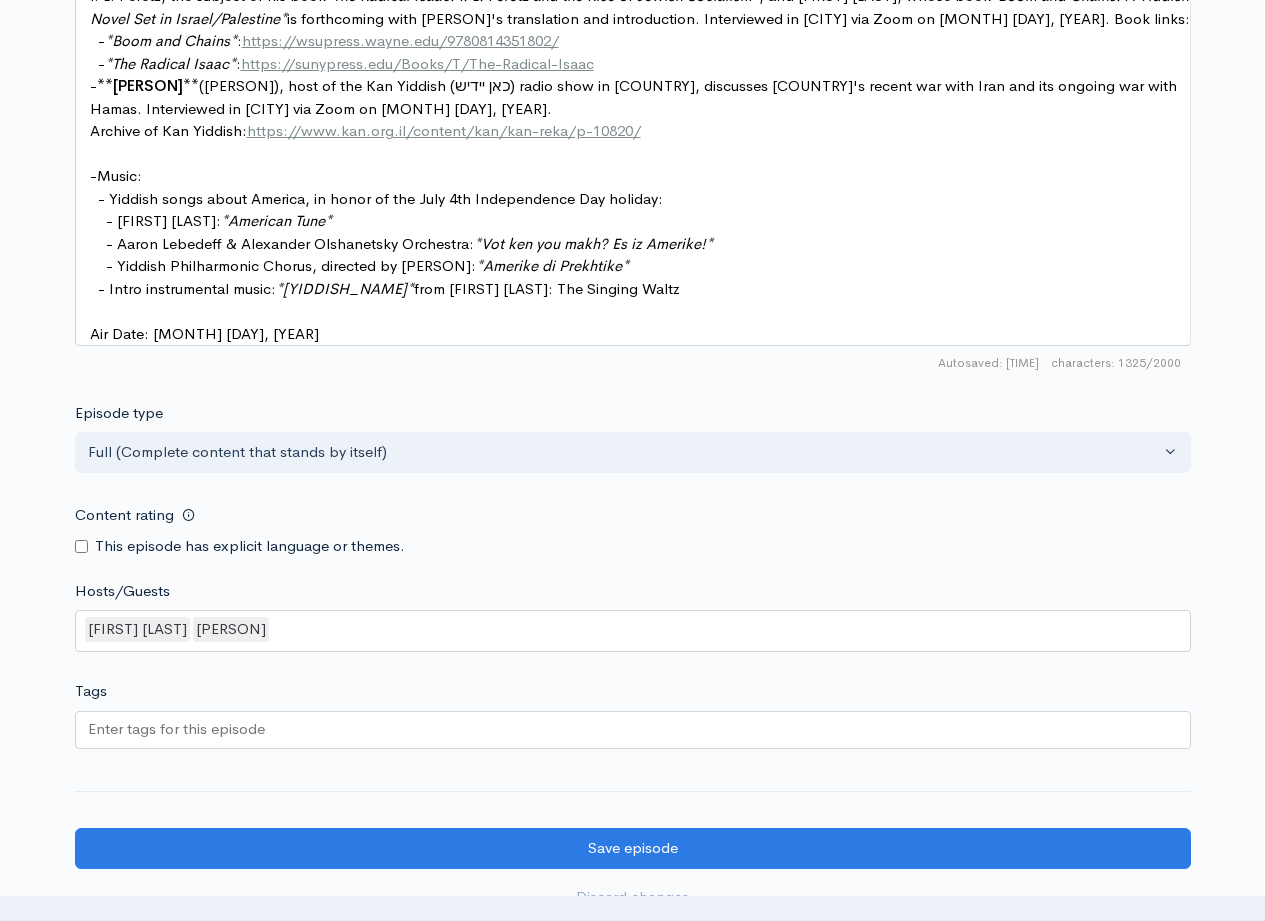 scroll, scrollTop: 1625, scrollLeft: 0, axis: vertical 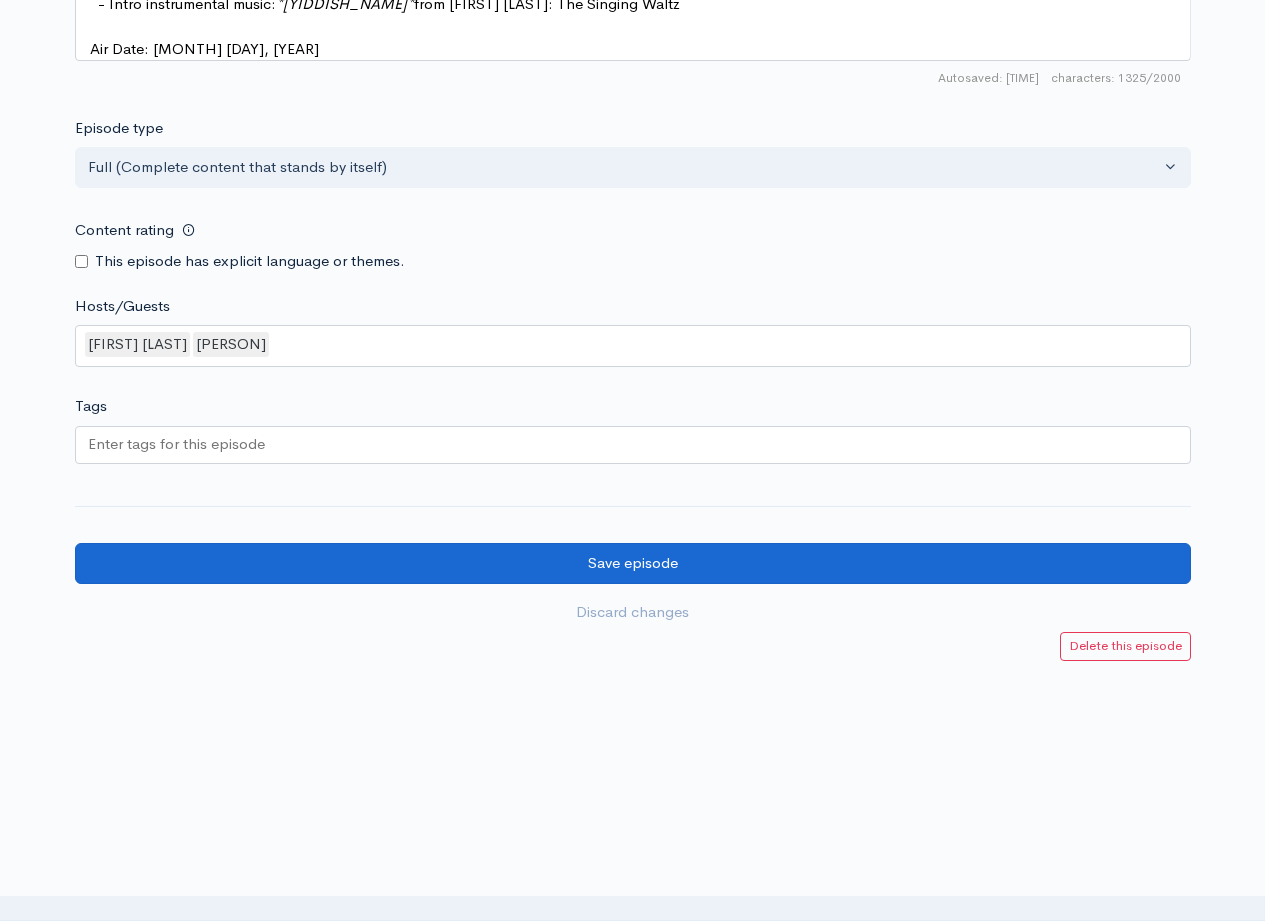 type on "[FIRST] [LAST]: [FIRST] [LAST] [FIRST] [LAST] [FIRST] [LAST]; [FIRST] [LAST]: [FIRST] [LAST] [FIRST] [LAST] [FIRST] [LAST]" 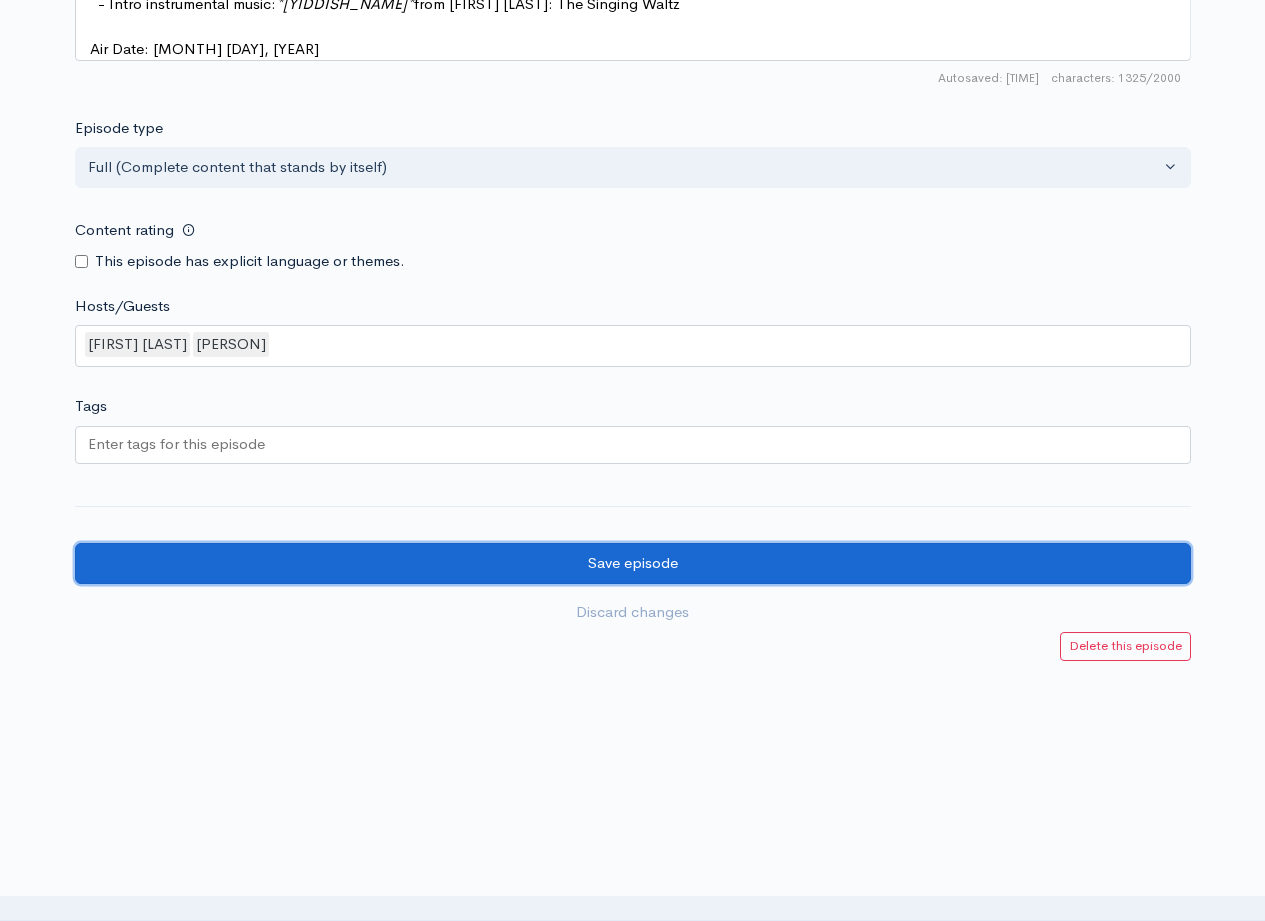 click on "Save episode" at bounding box center (633, 563) 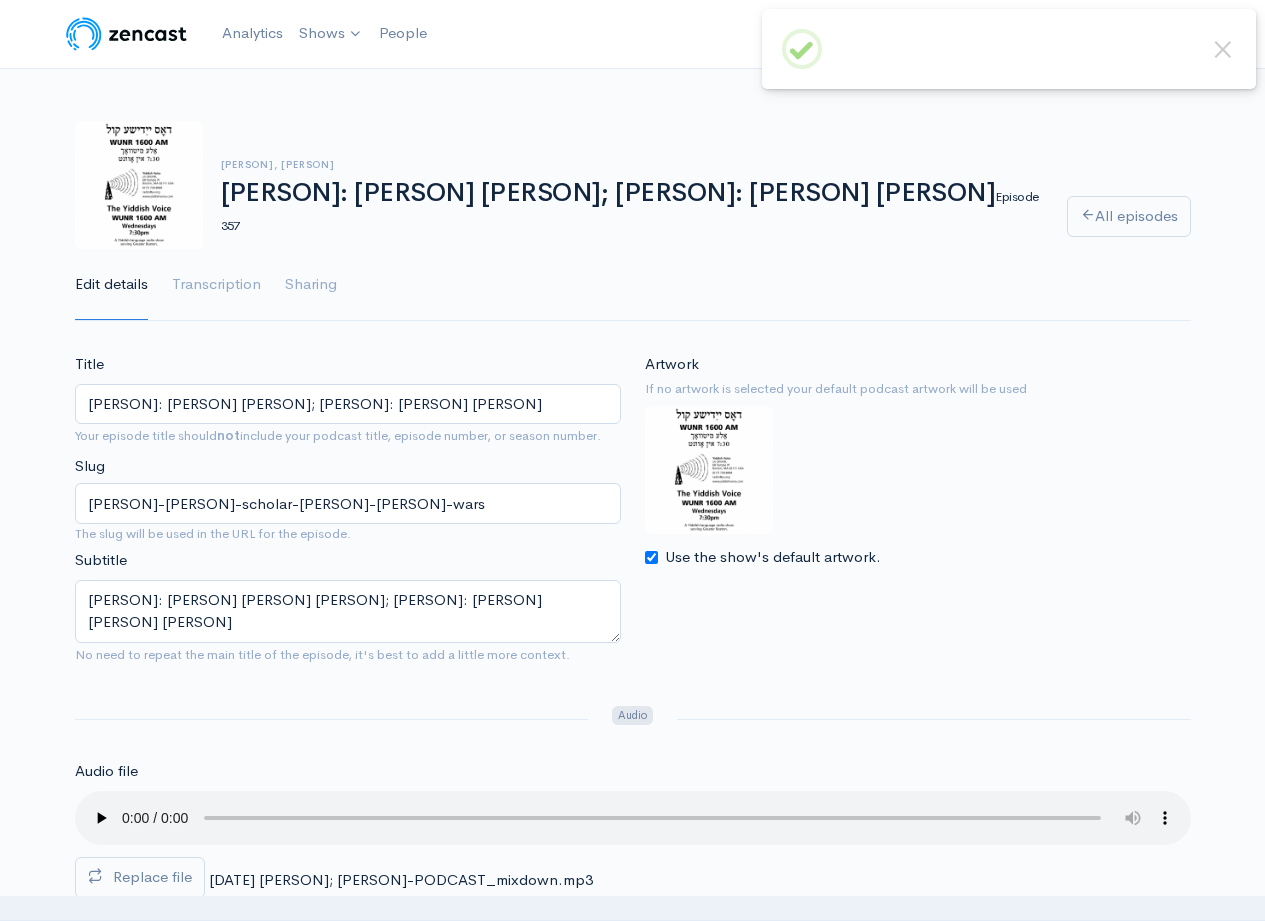 scroll, scrollTop: 0, scrollLeft: 0, axis: both 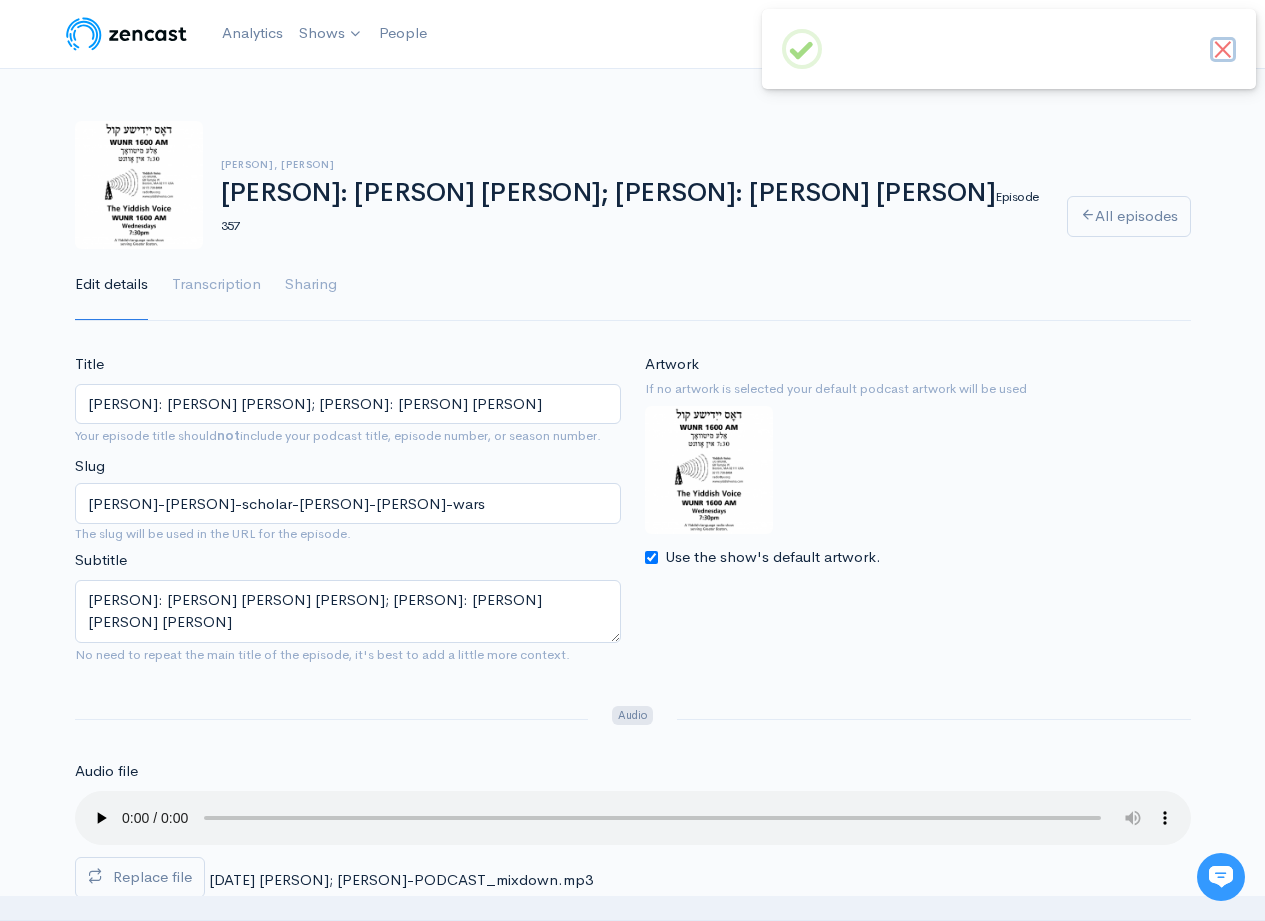 click on "×" at bounding box center (1223, 50) 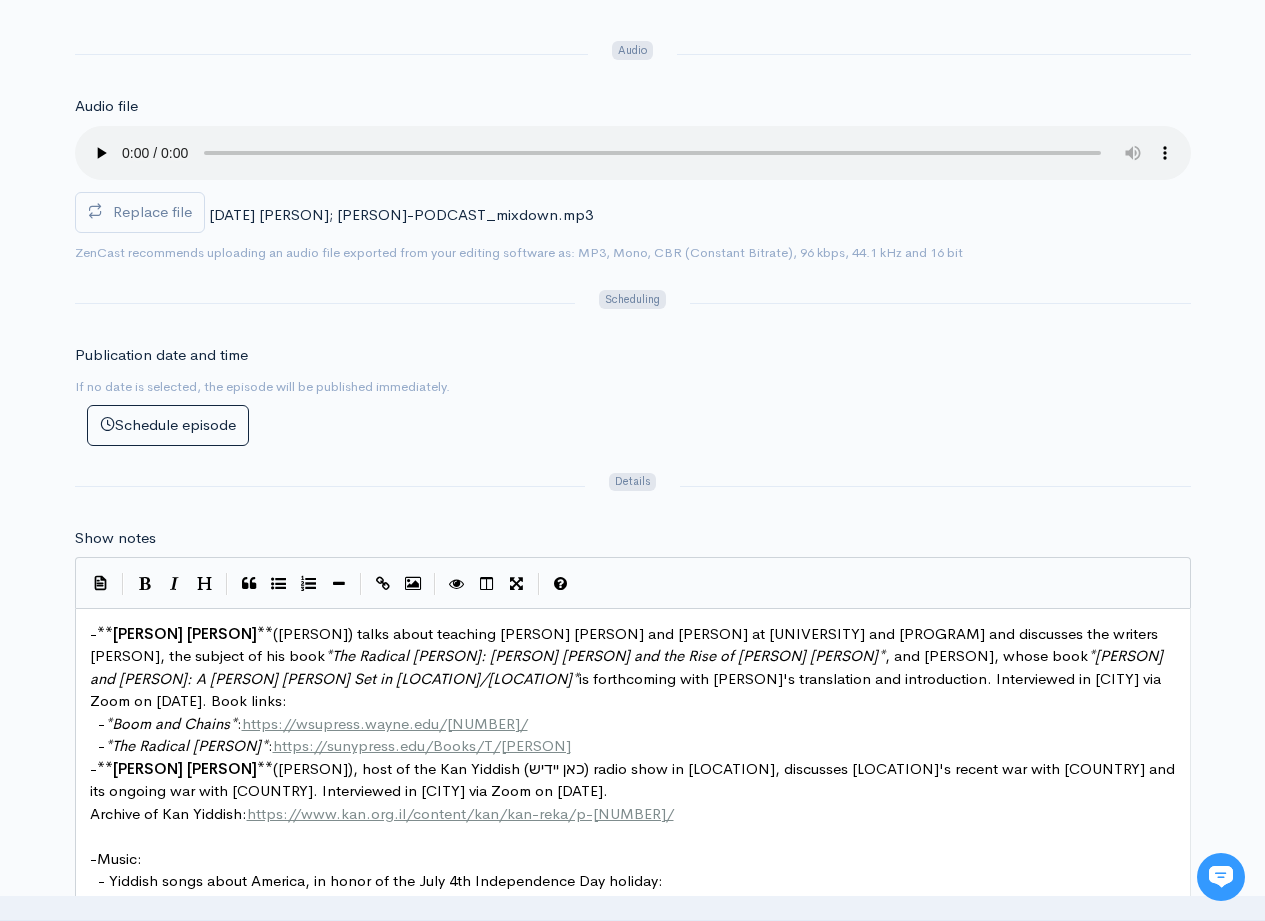 scroll, scrollTop: 668, scrollLeft: 0, axis: vertical 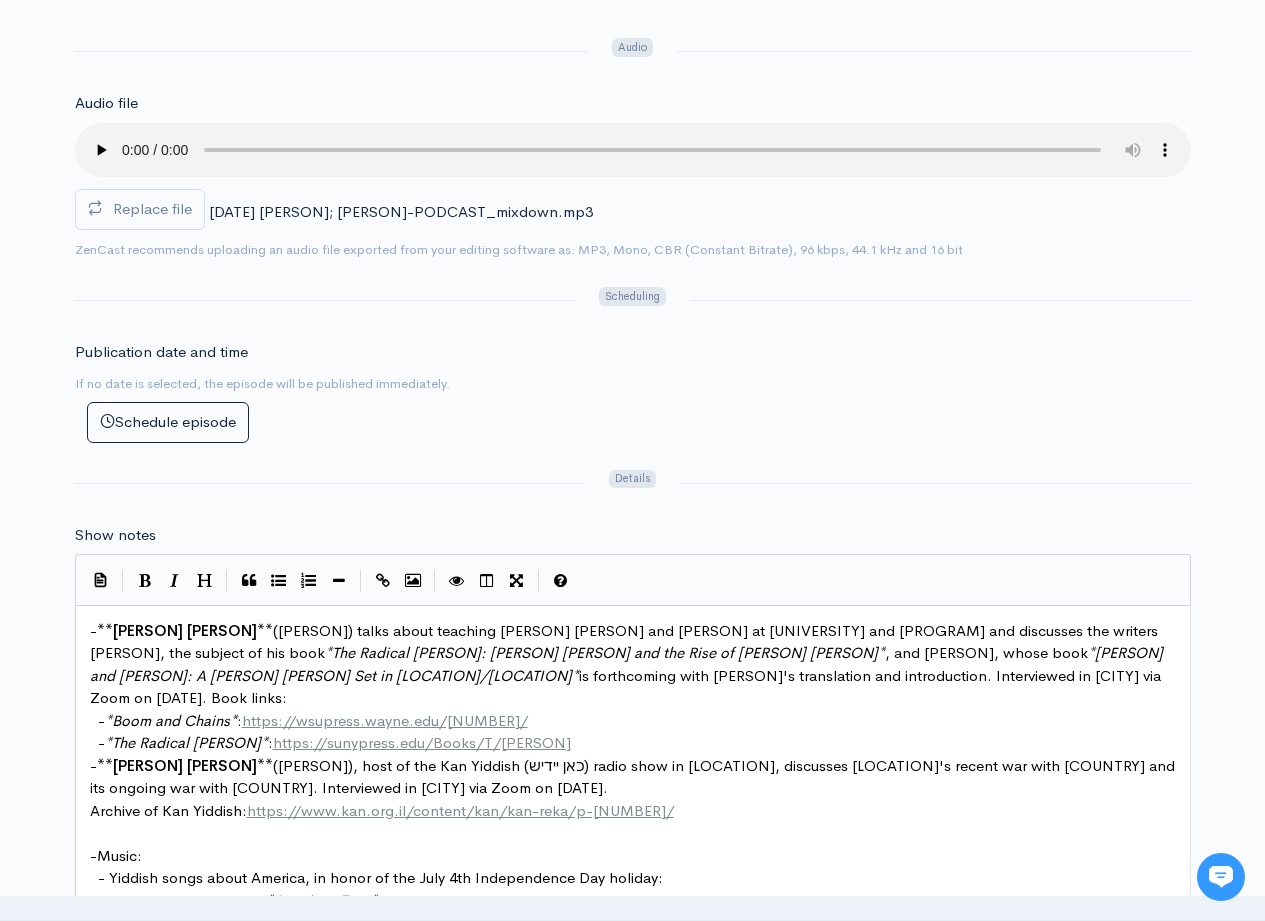 click on "([FIRST] [LAST]) talks about teaching Yiddish language and literature at Univ. of [ORGANIZATION] and Yivo Summer Program and discusses the writers I. L. Peretz, the subject of his book" at bounding box center [626, 642] 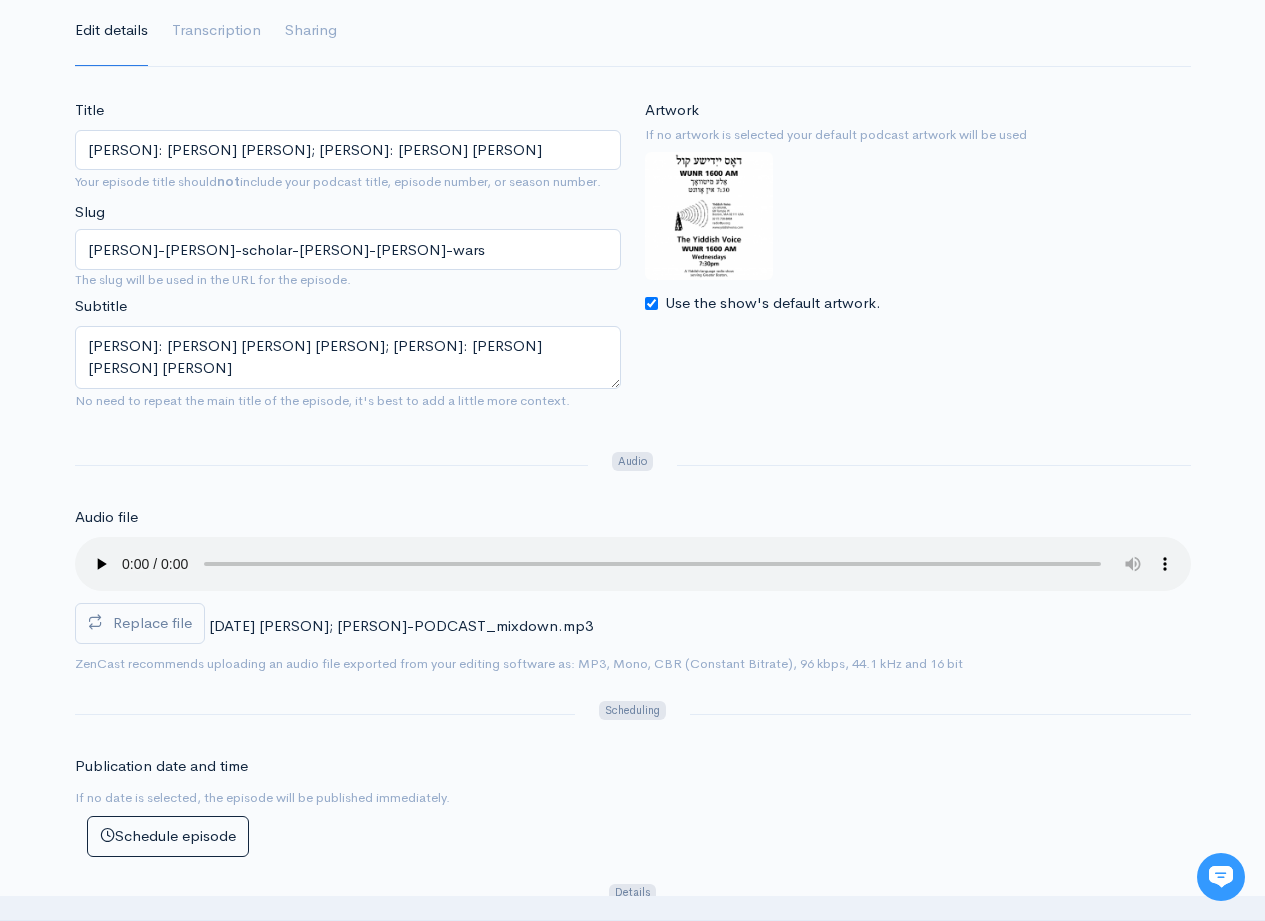 scroll, scrollTop: 0, scrollLeft: 0, axis: both 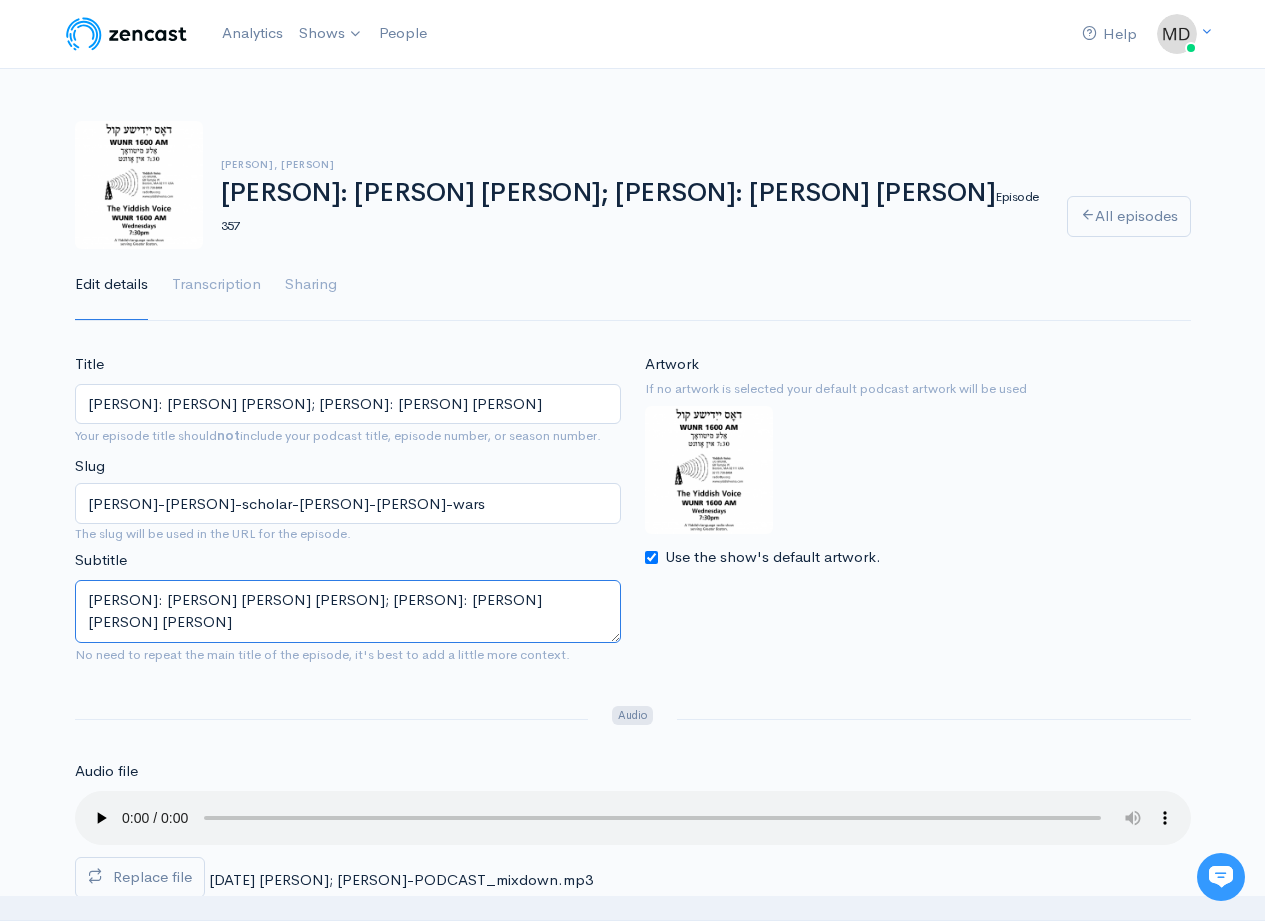 click on "אַדי מהלאל: געלערנטער אױפֿן געביט פֿון ייִדישער שפּראַך און ליטעראַטור; אבֿרהמי זאַקס: אַ דערהײַנטיקונג װעגן די ישׂראל-מלחמות" at bounding box center [348, 611] 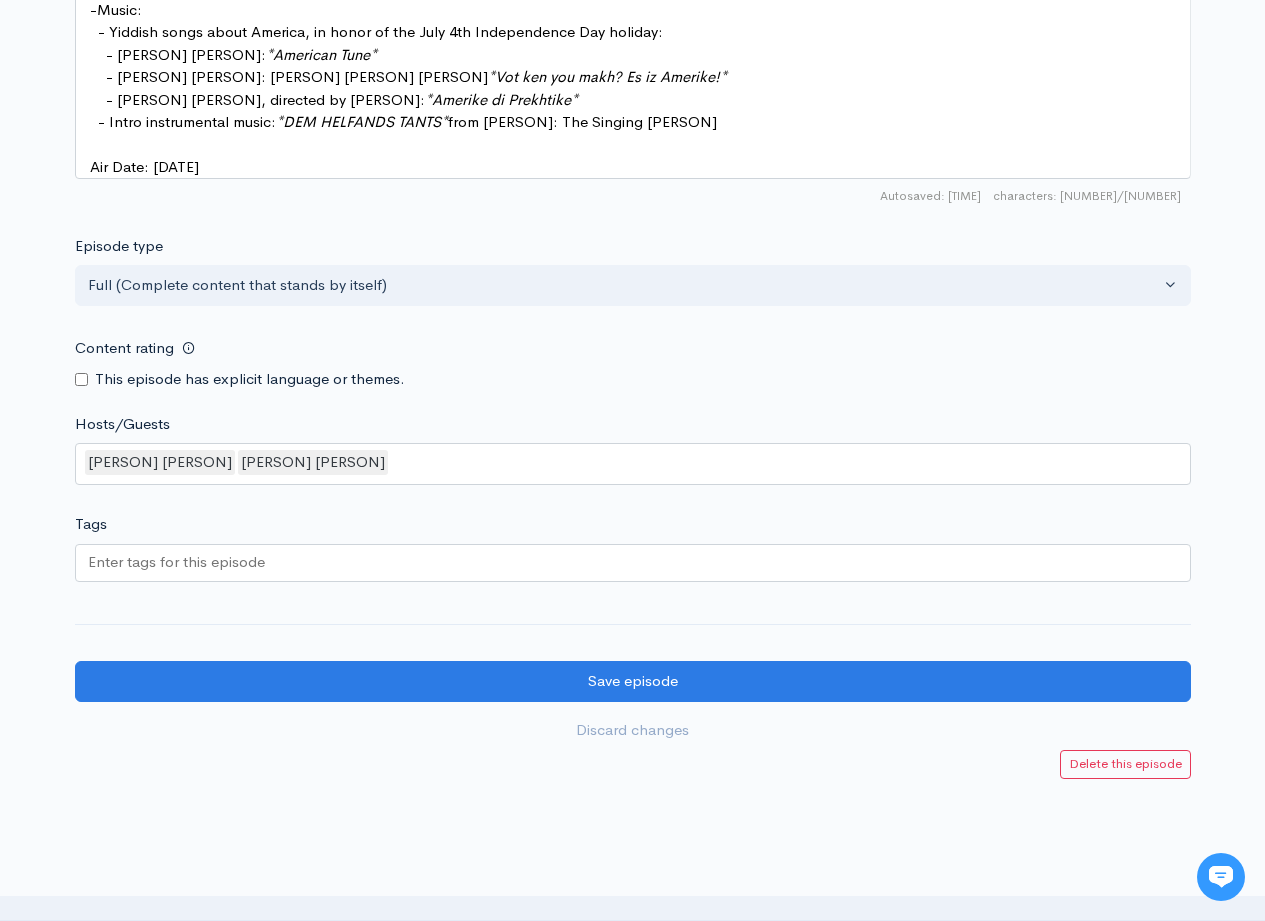 scroll, scrollTop: 1625, scrollLeft: 0, axis: vertical 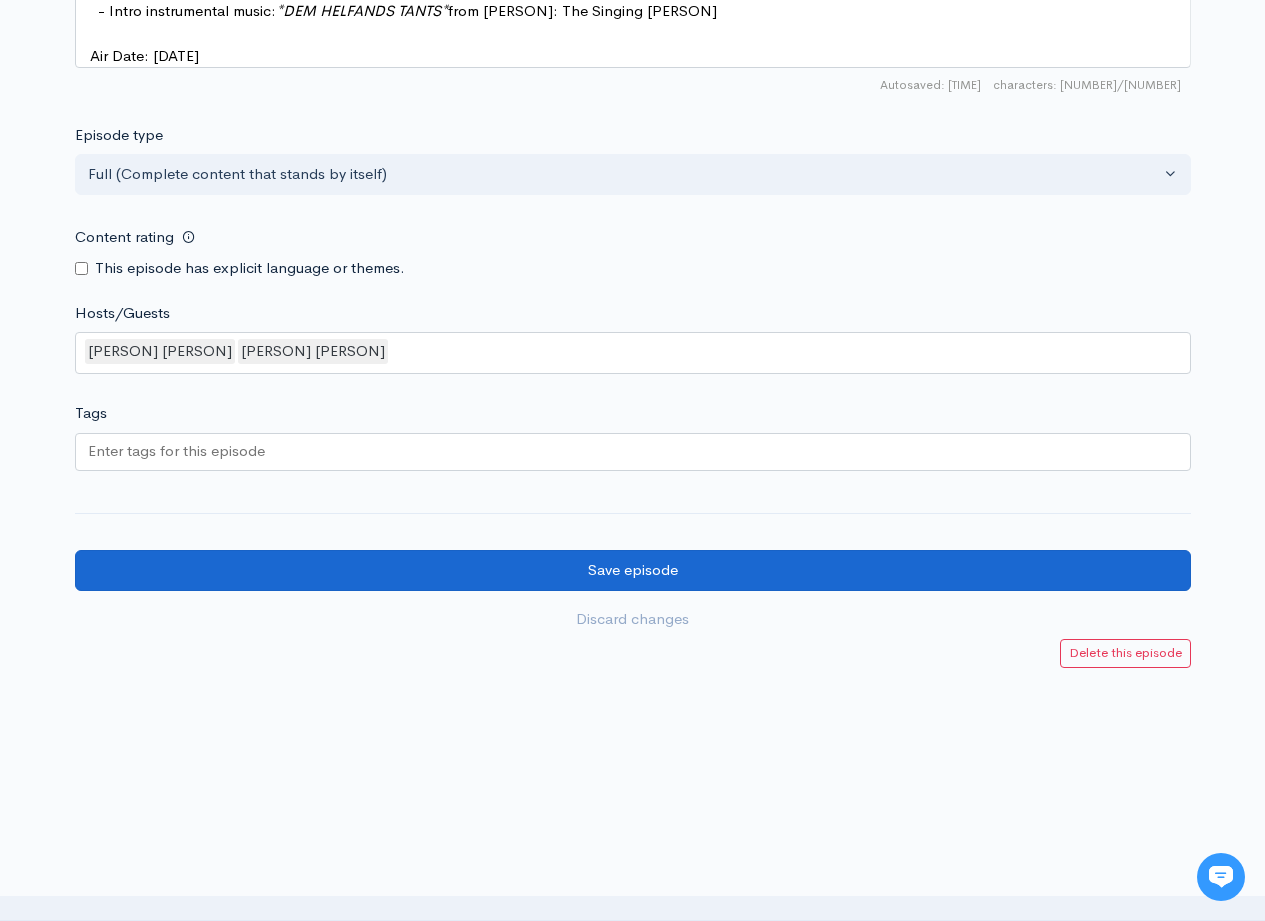 type on "[FIRST] [LAST]: [PROFESSION]; [FIRST] [LAST]: [PROFESSION]" 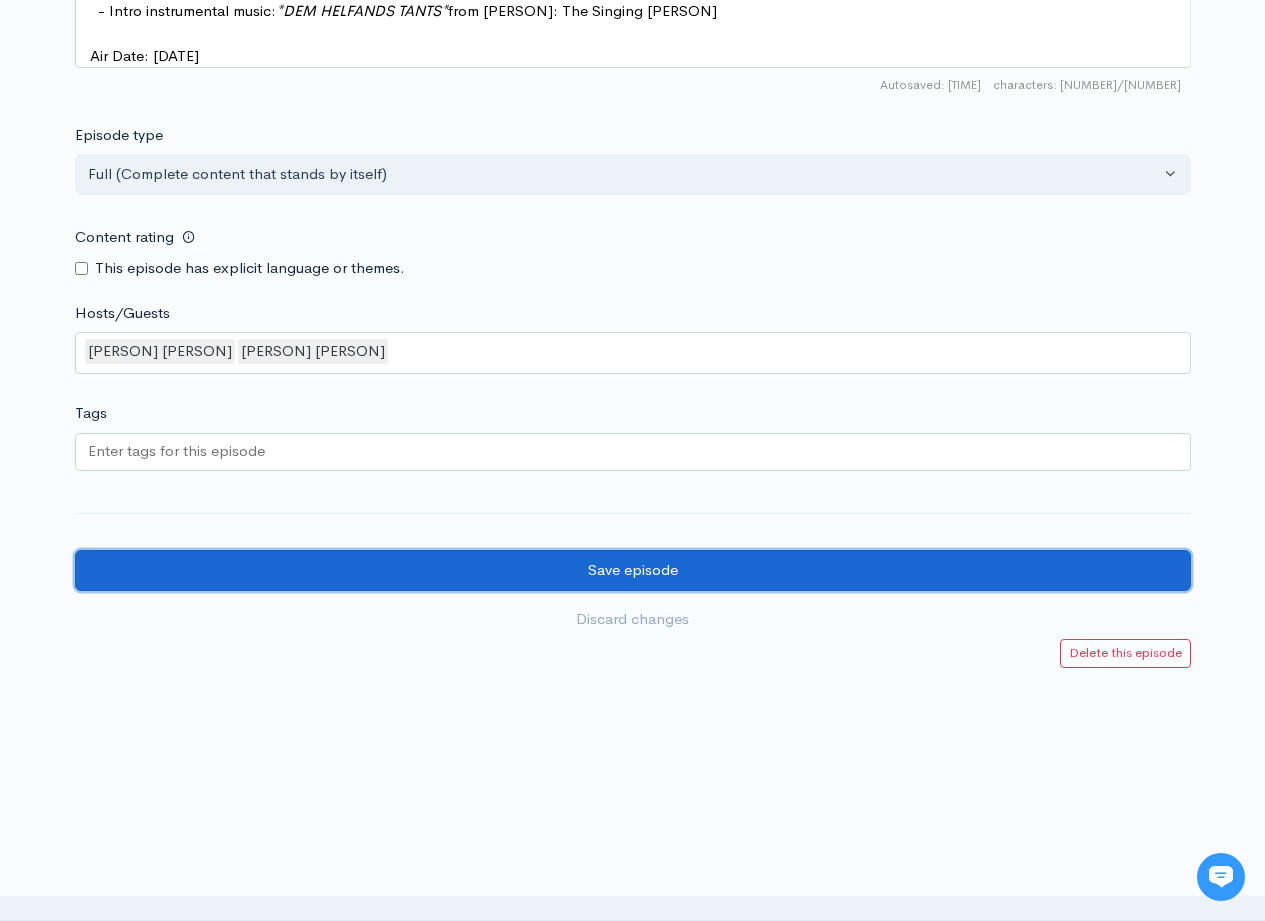 click on "Save episode" at bounding box center (633, 570) 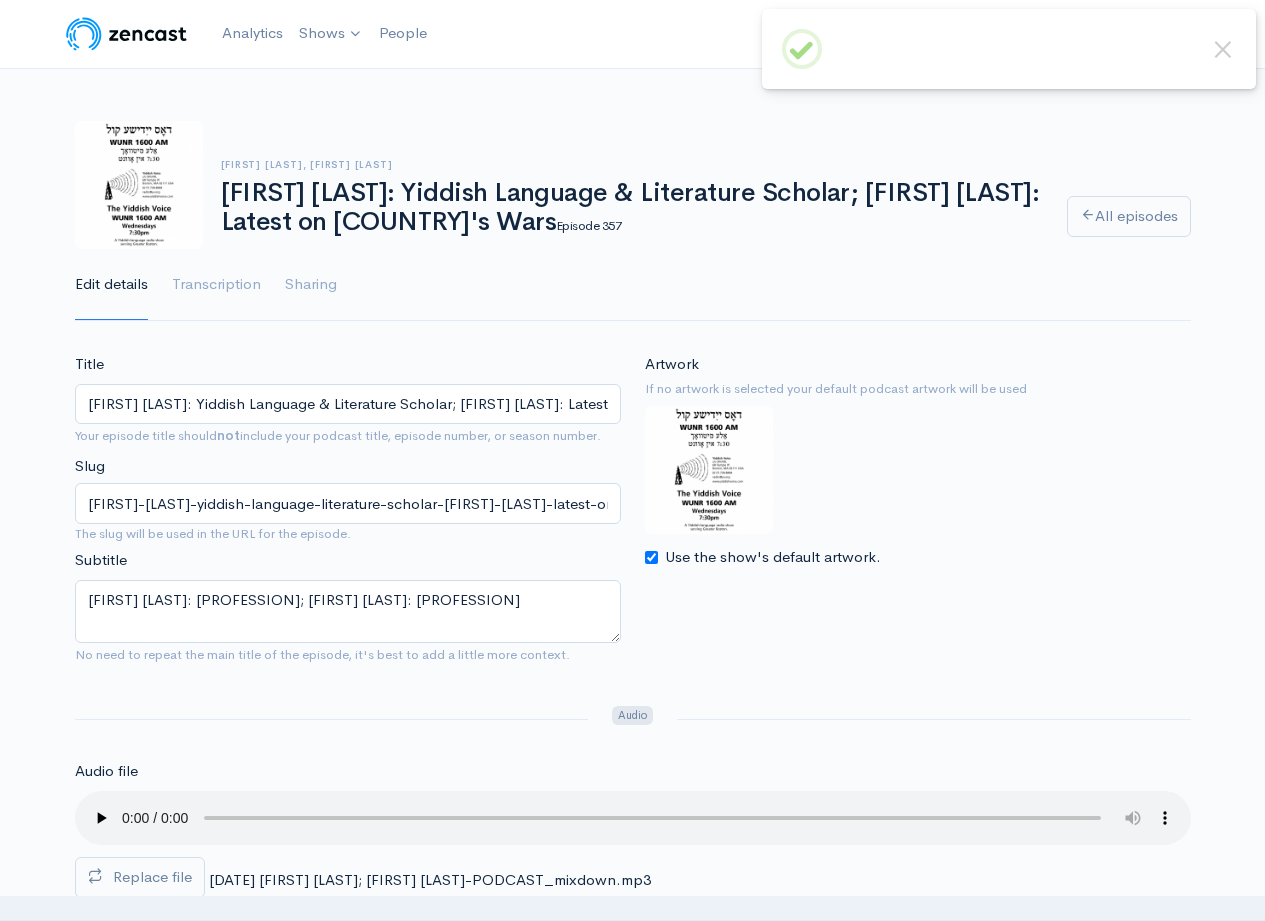 scroll, scrollTop: 0, scrollLeft: 0, axis: both 